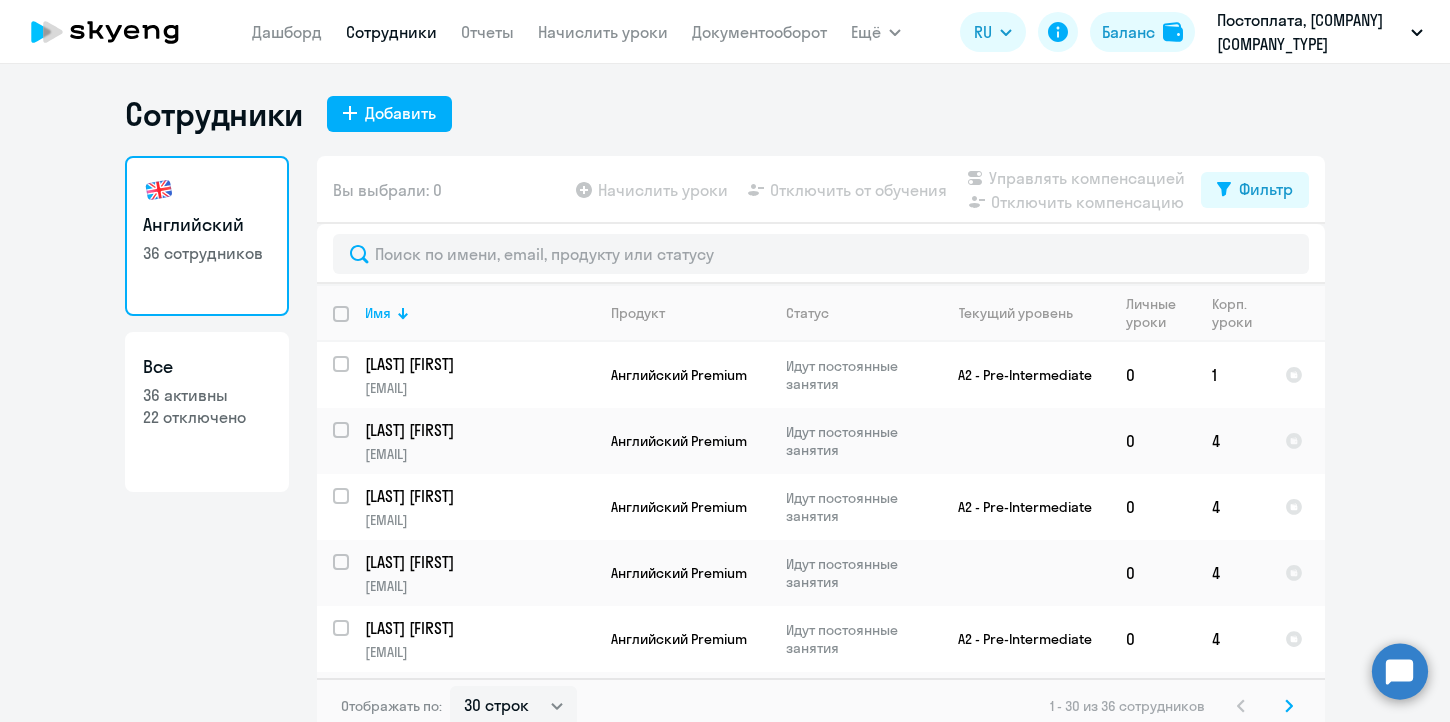 select on "30" 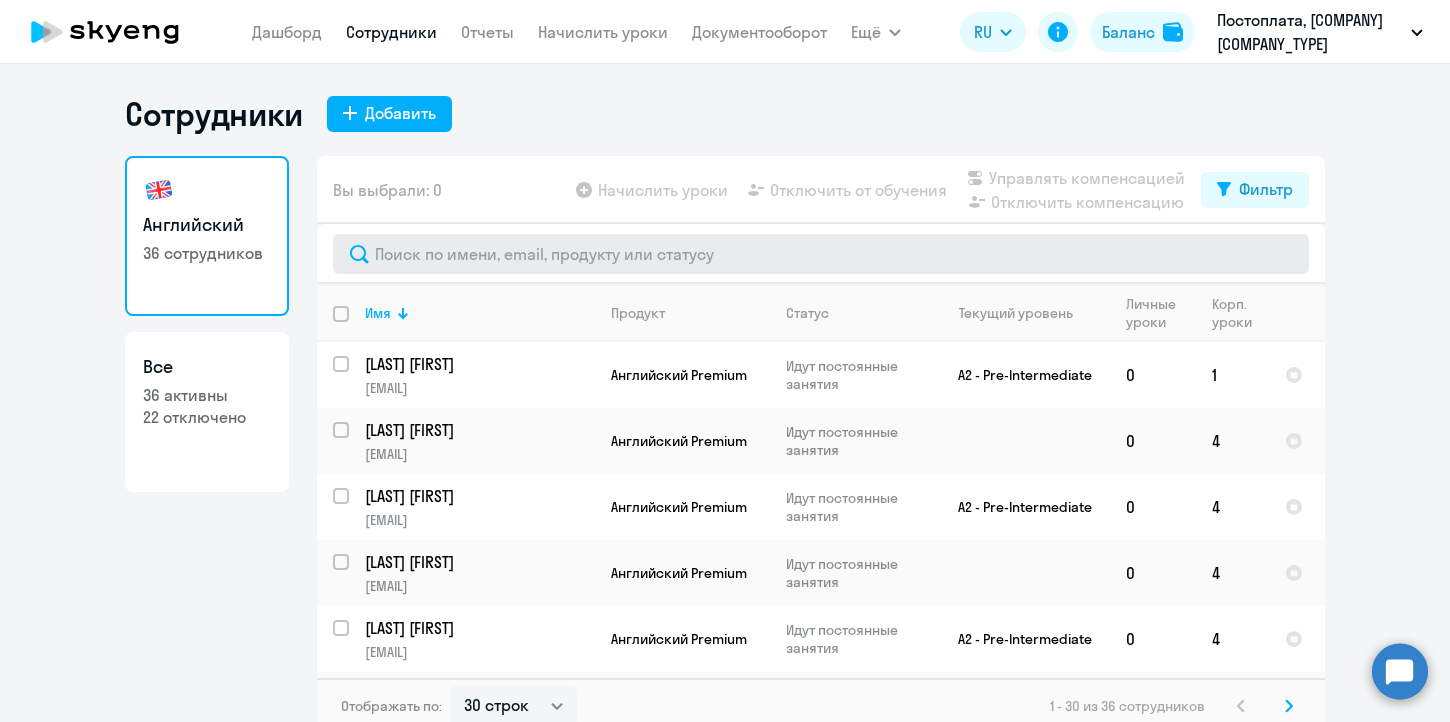 scroll, scrollTop: 0, scrollLeft: 0, axis: both 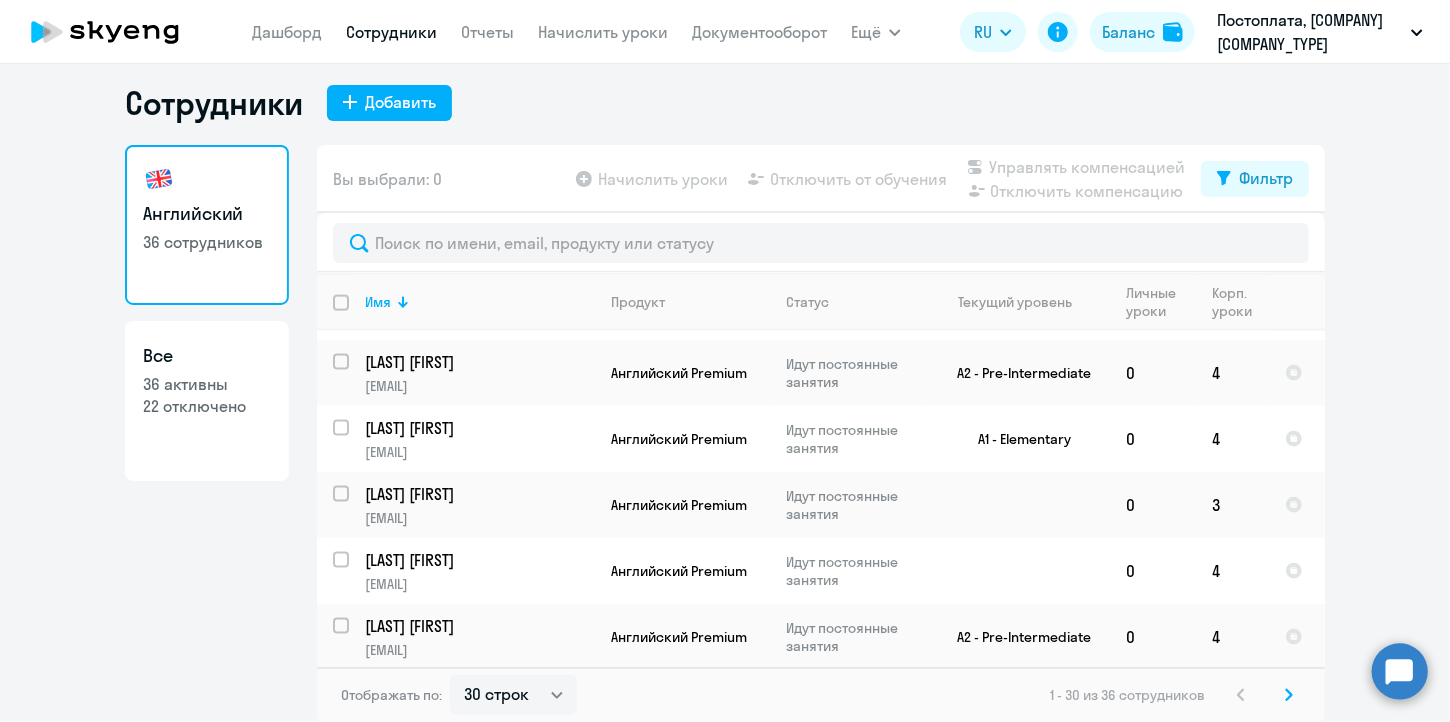 click 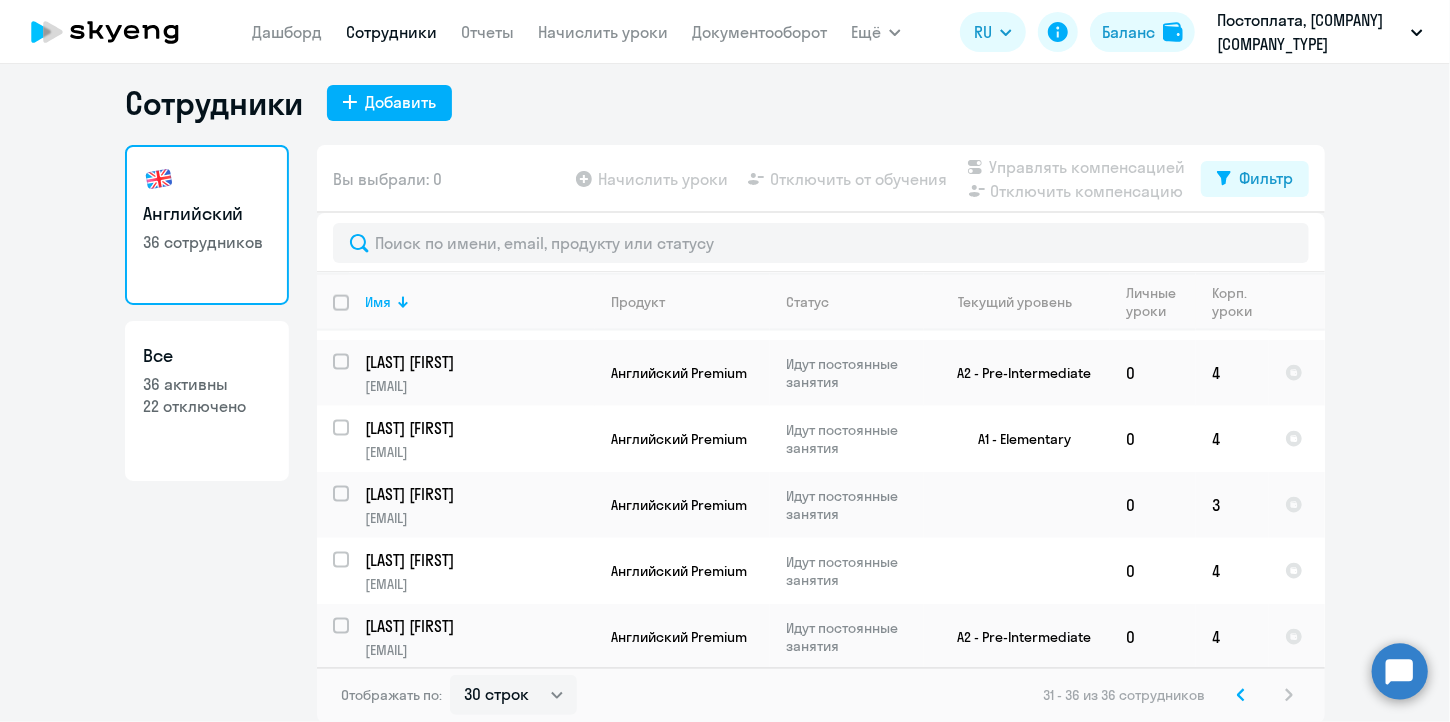 scroll, scrollTop: 0, scrollLeft: 0, axis: both 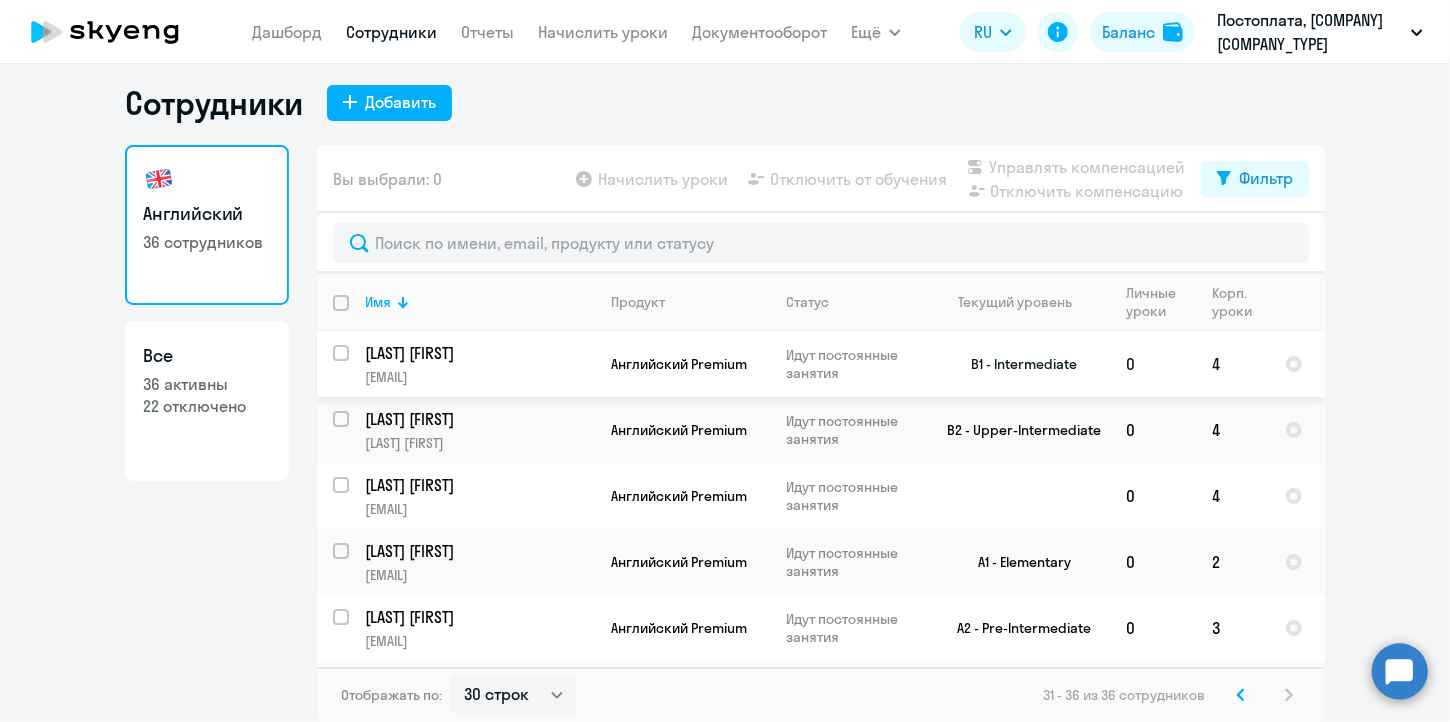 click at bounding box center (353, 365) 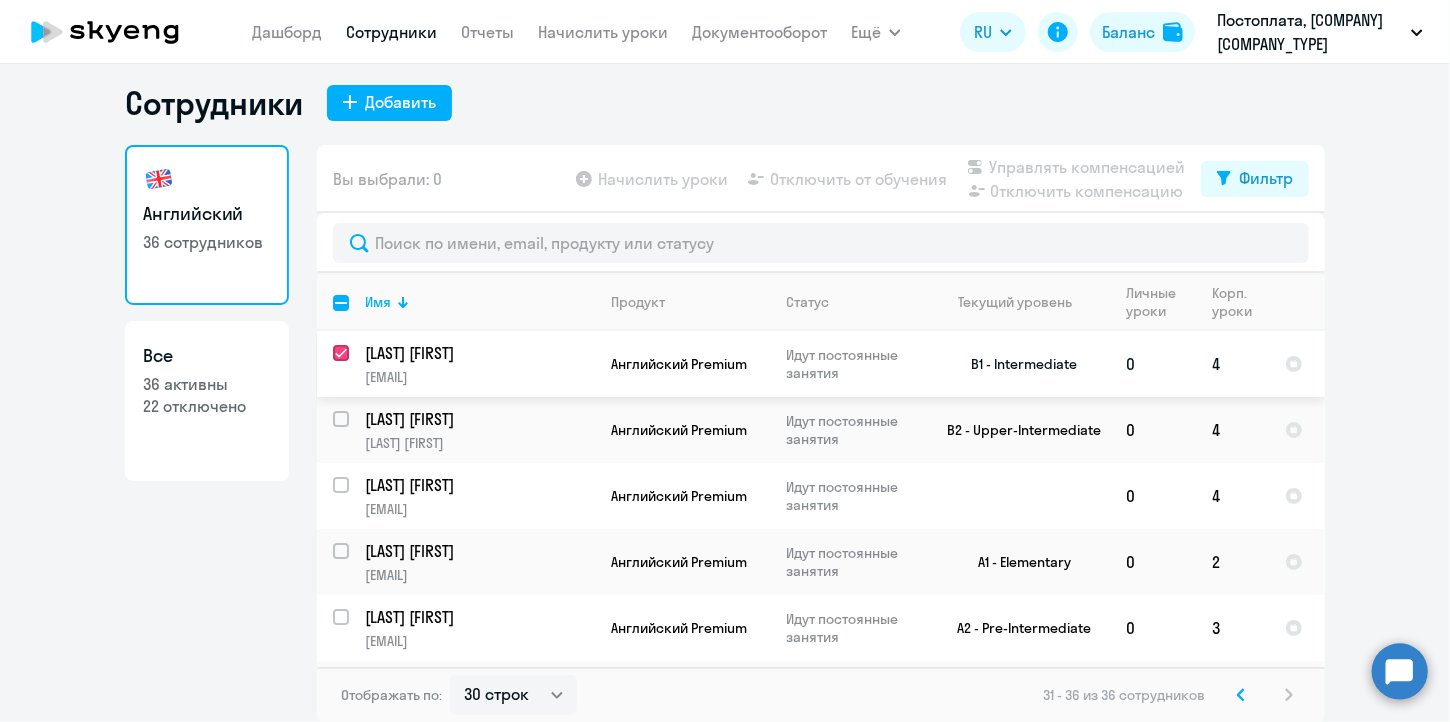 checkbox on "true" 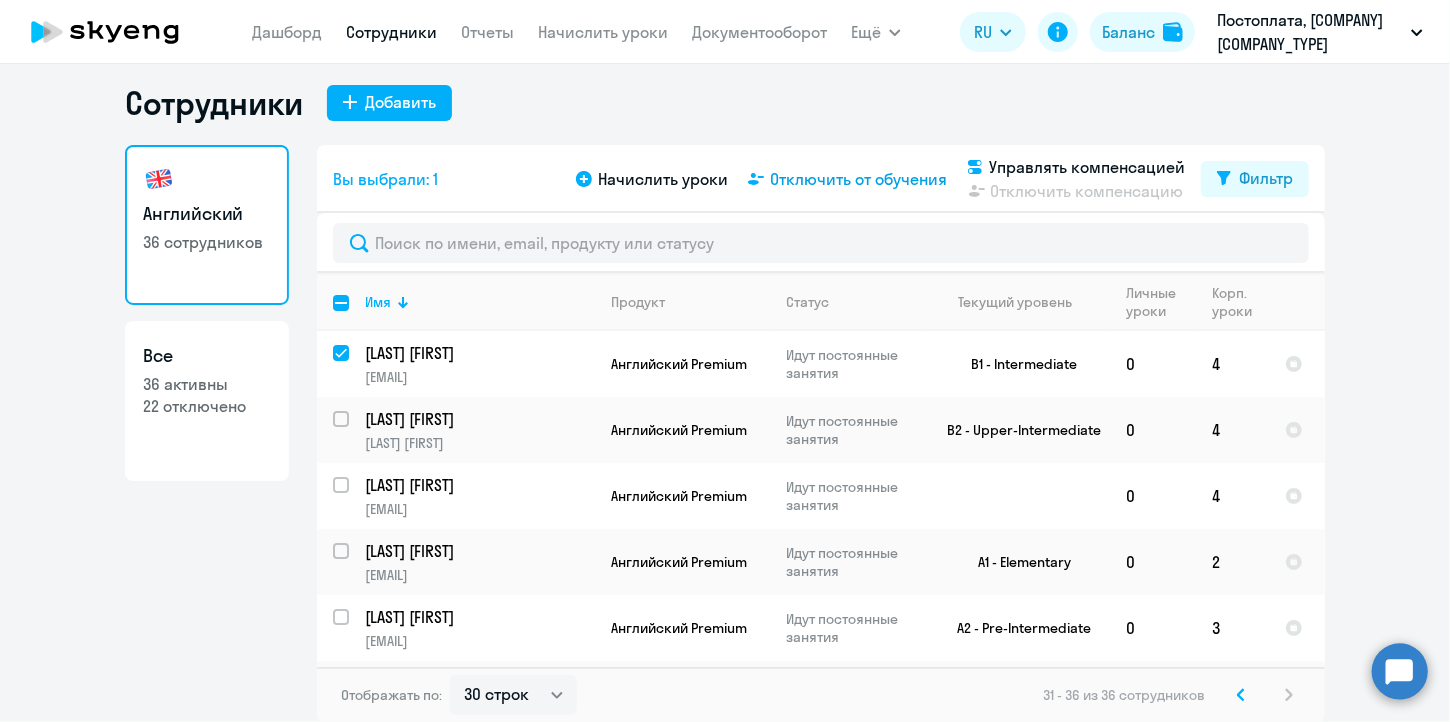 click on "Отключить от обучения" 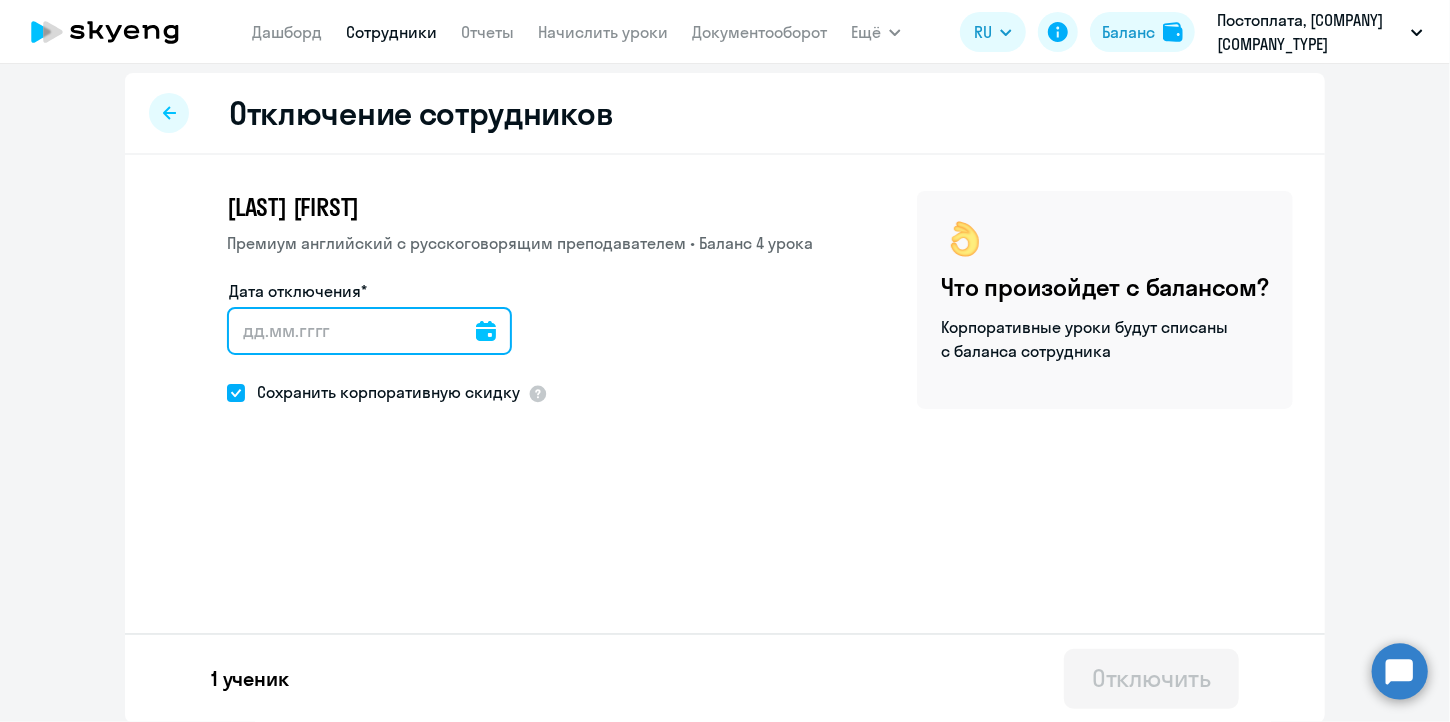 click on "Дата отключения*" at bounding box center [369, 331] 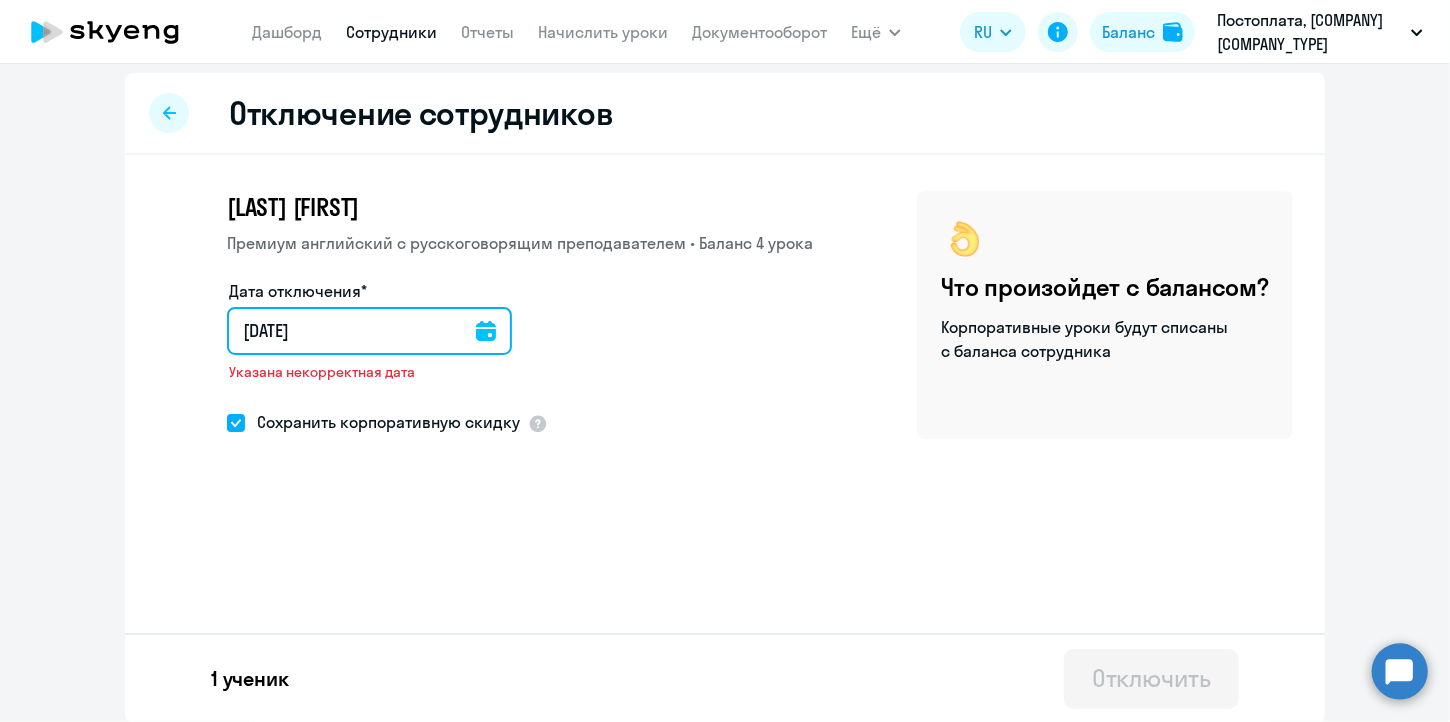type on "02.08.2025" 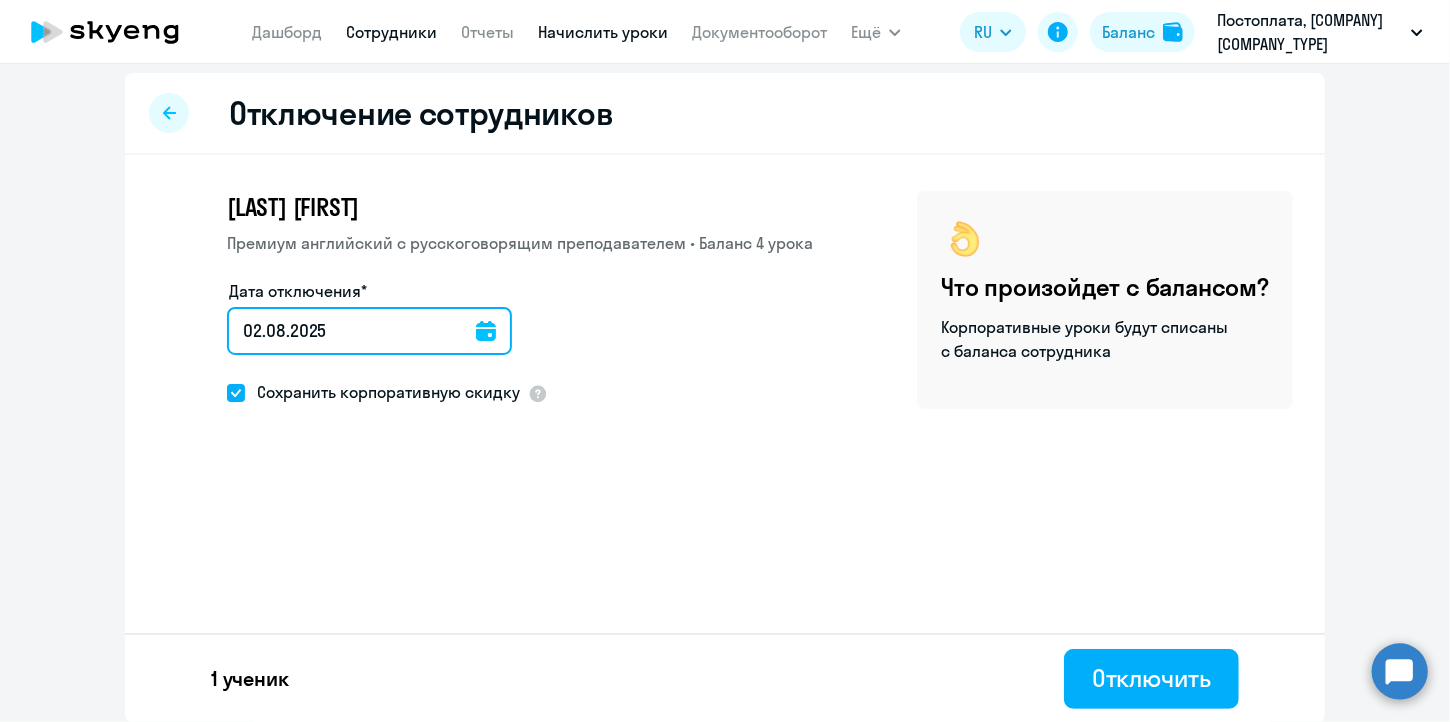 type on "02.08.2025" 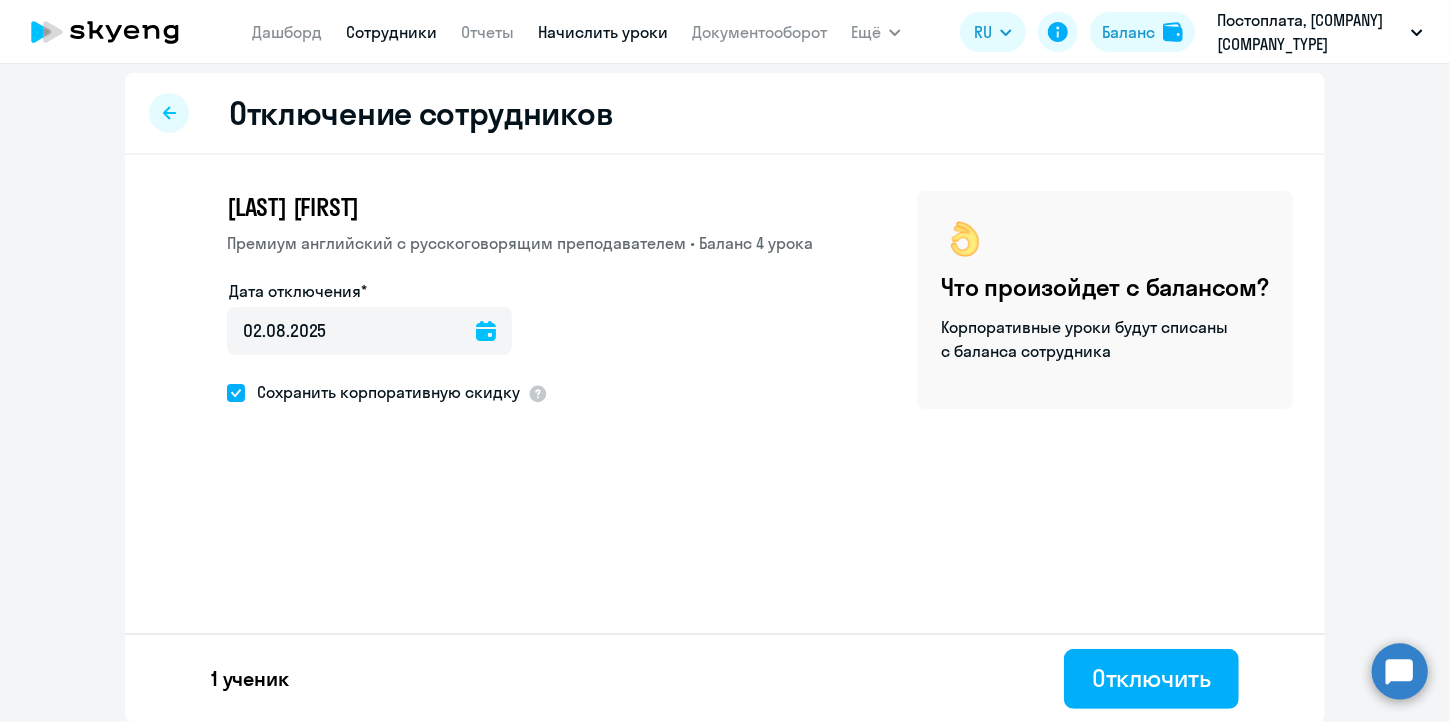 click on "Начислить уроки" at bounding box center (603, 32) 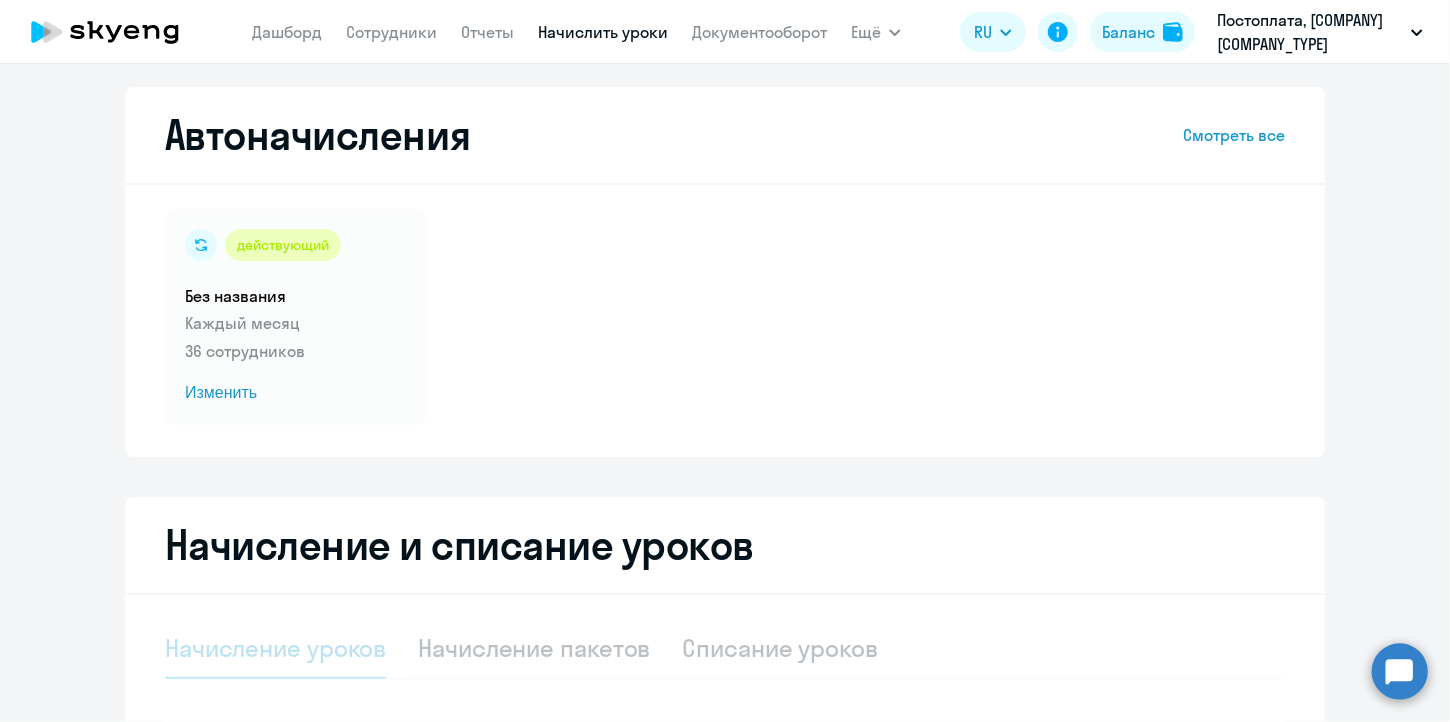 select on "10" 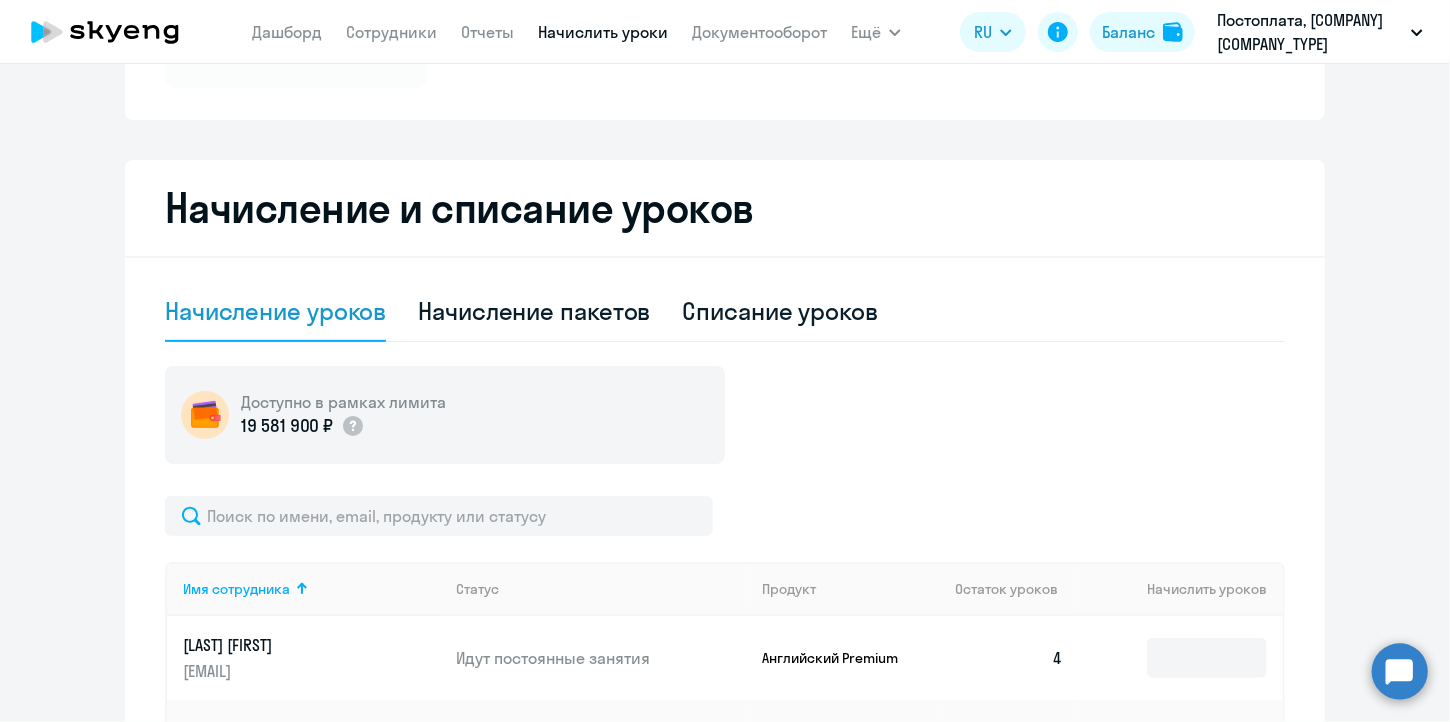 scroll, scrollTop: 379, scrollLeft: 0, axis: vertical 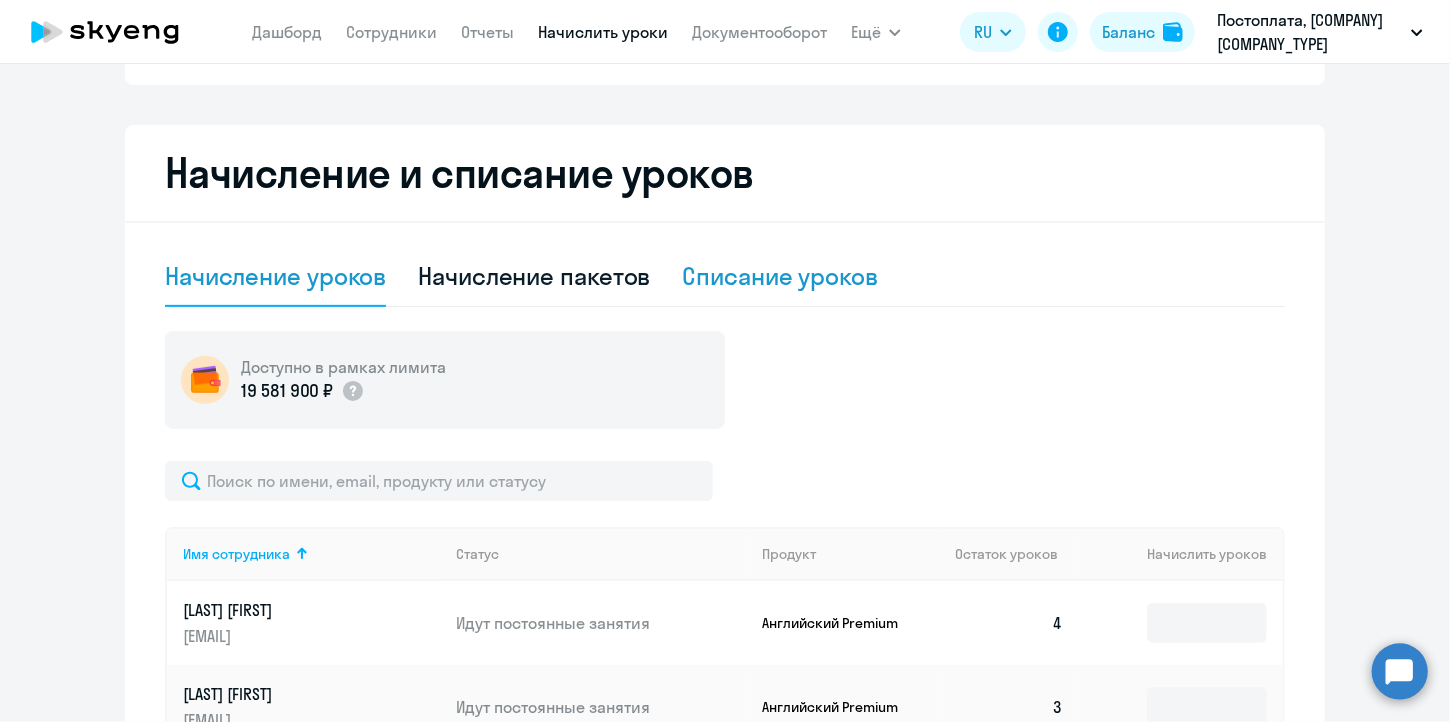 click on "Списание уроков" 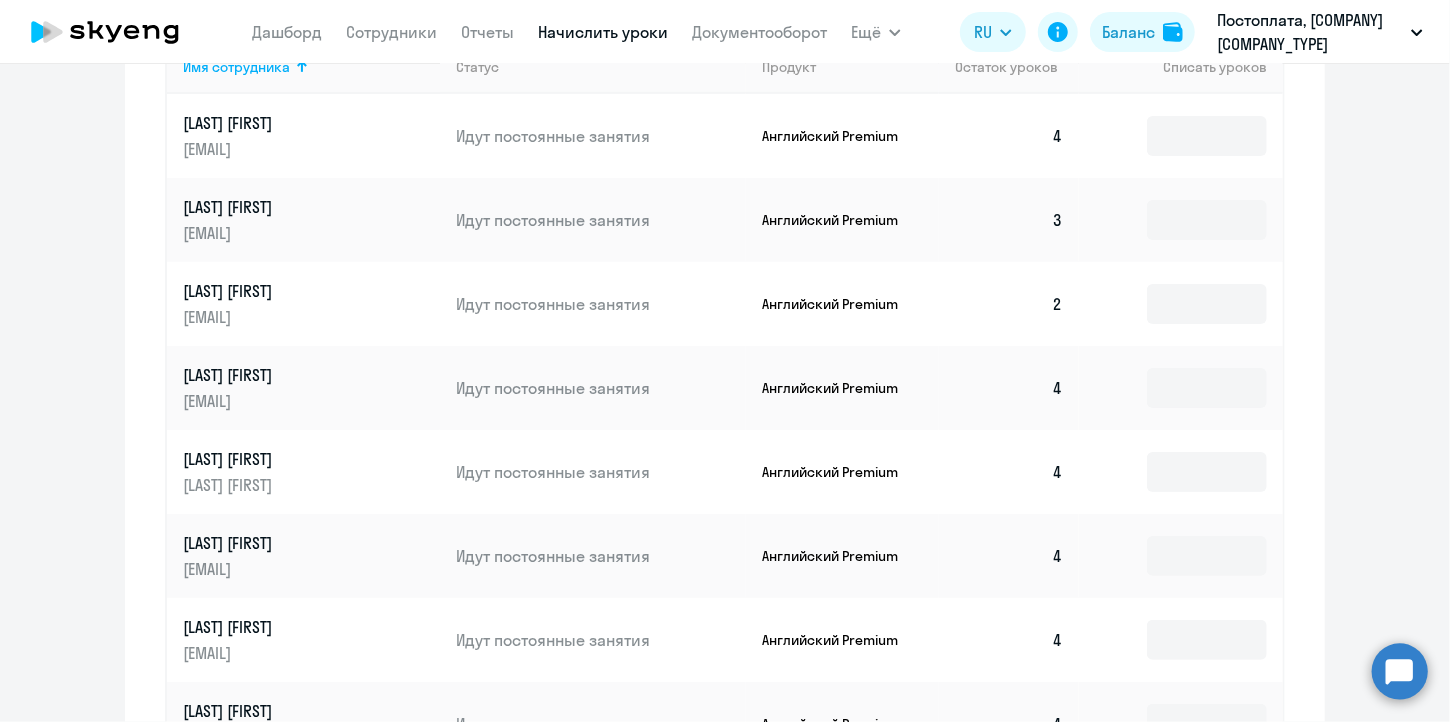scroll, scrollTop: 741, scrollLeft: 0, axis: vertical 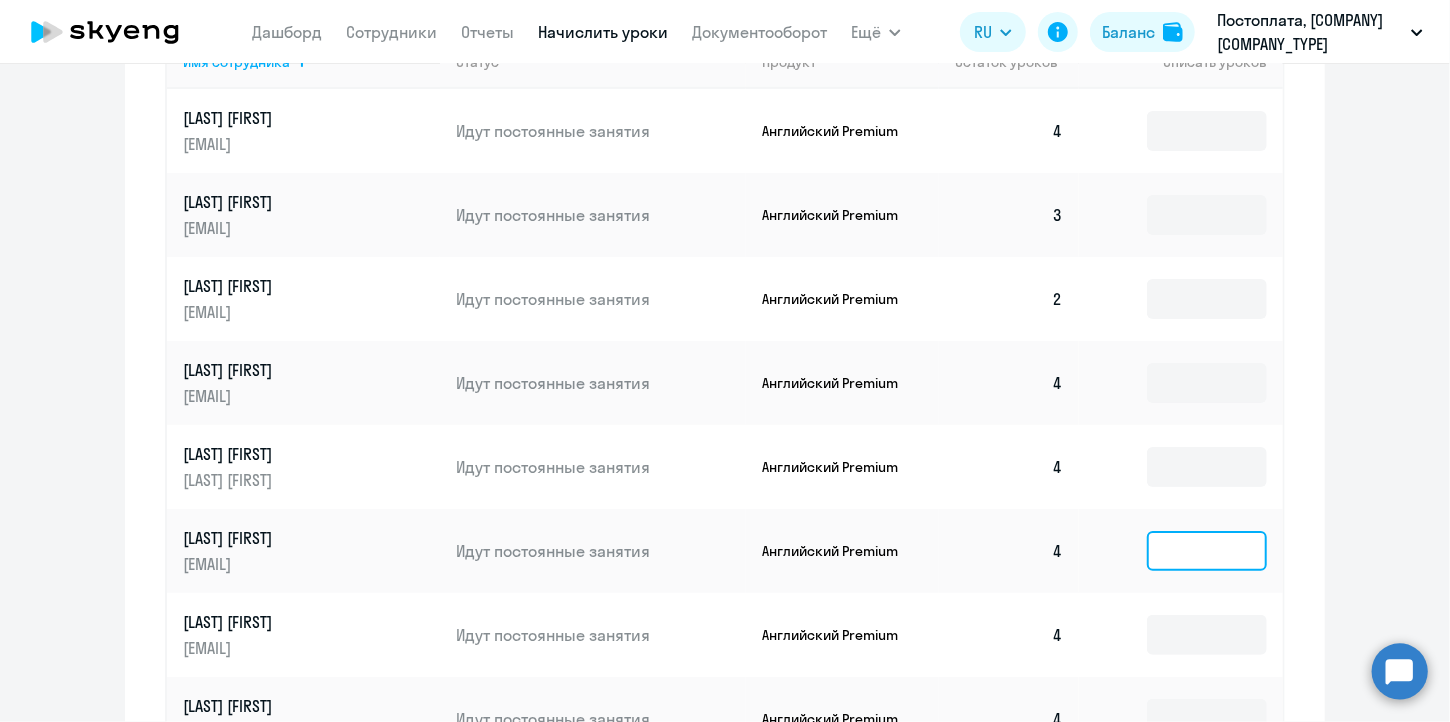 click 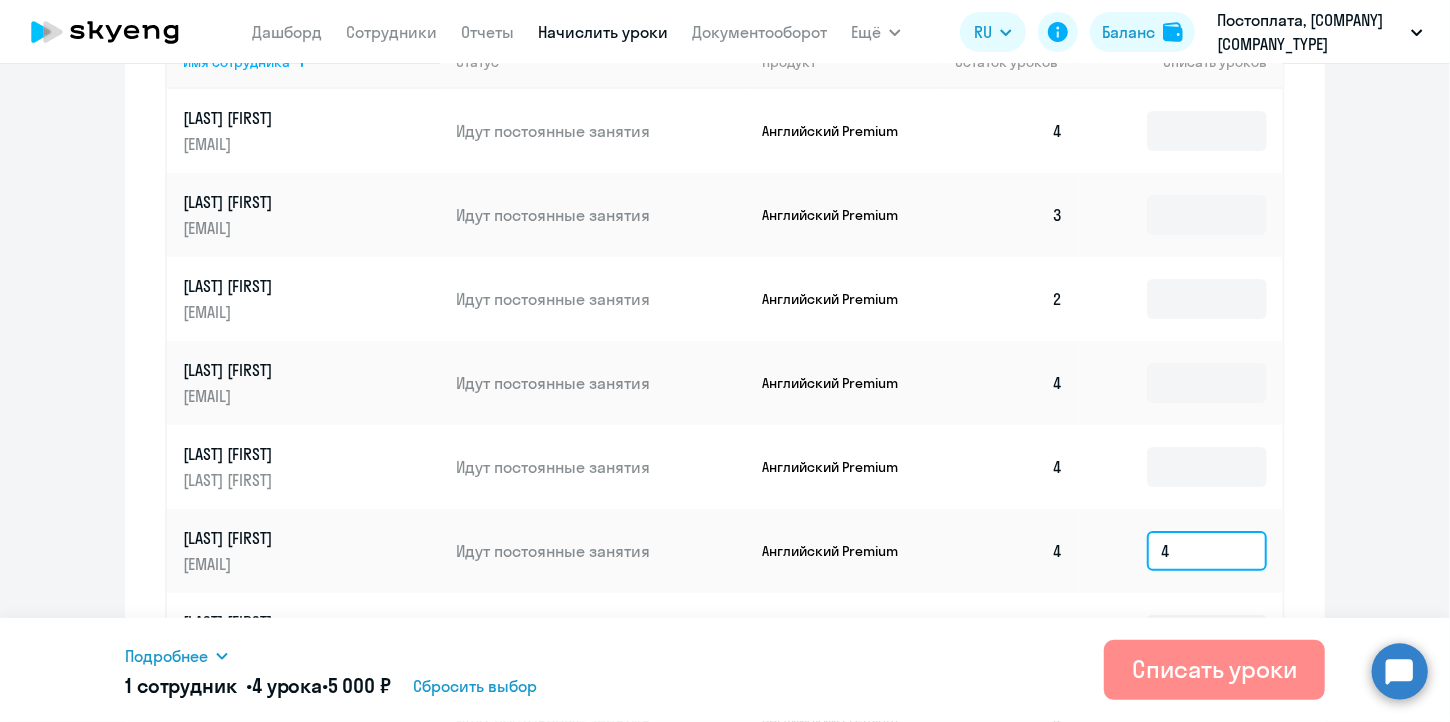 type on "4" 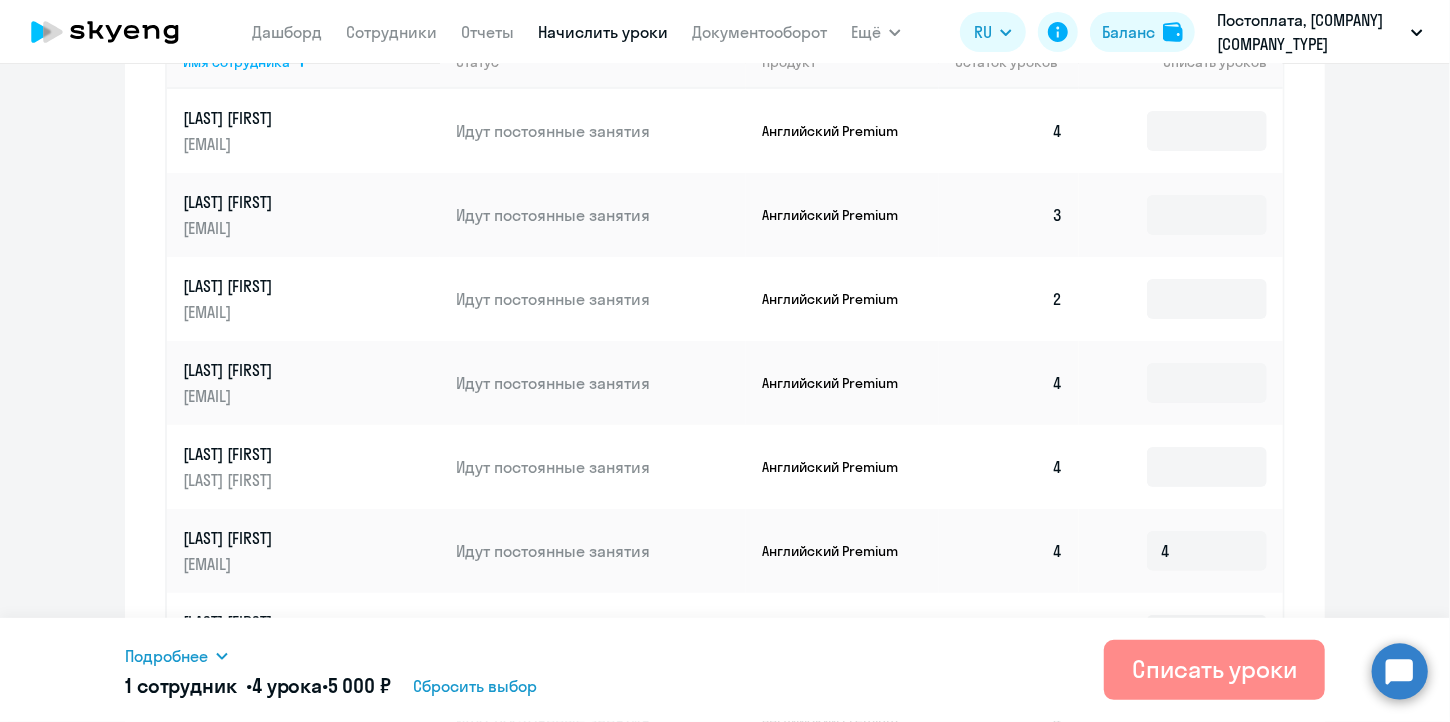 click on "Списать уроки" at bounding box center [1214, 669] 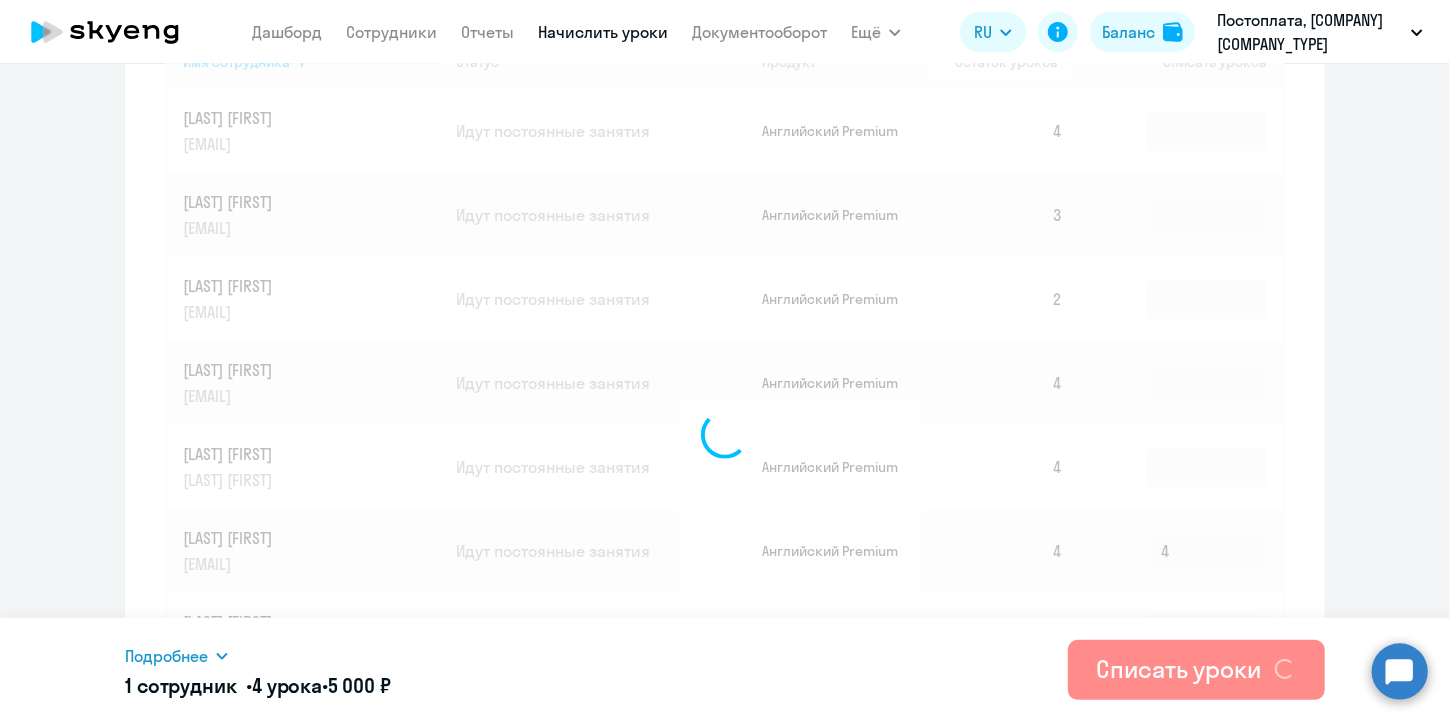 type 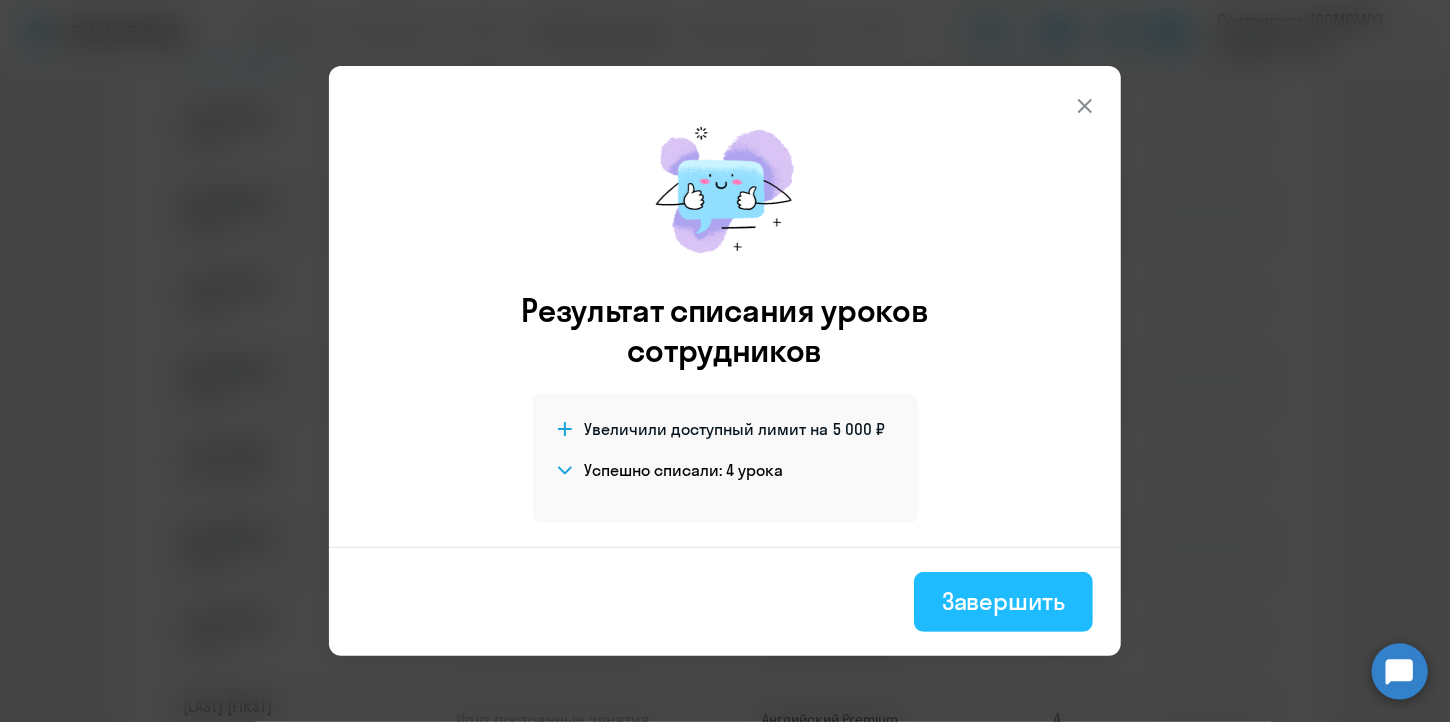 click on "Завершить" at bounding box center (1003, 601) 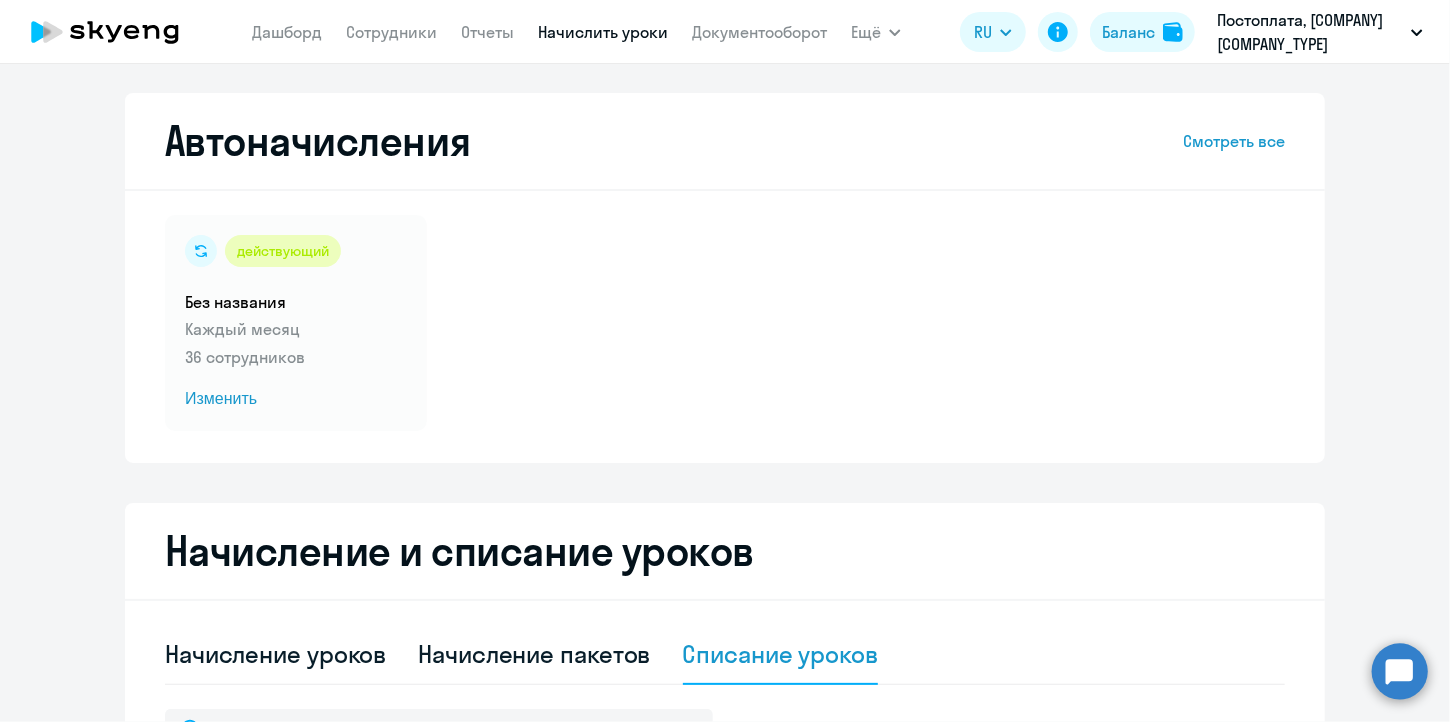 scroll, scrollTop: 0, scrollLeft: 0, axis: both 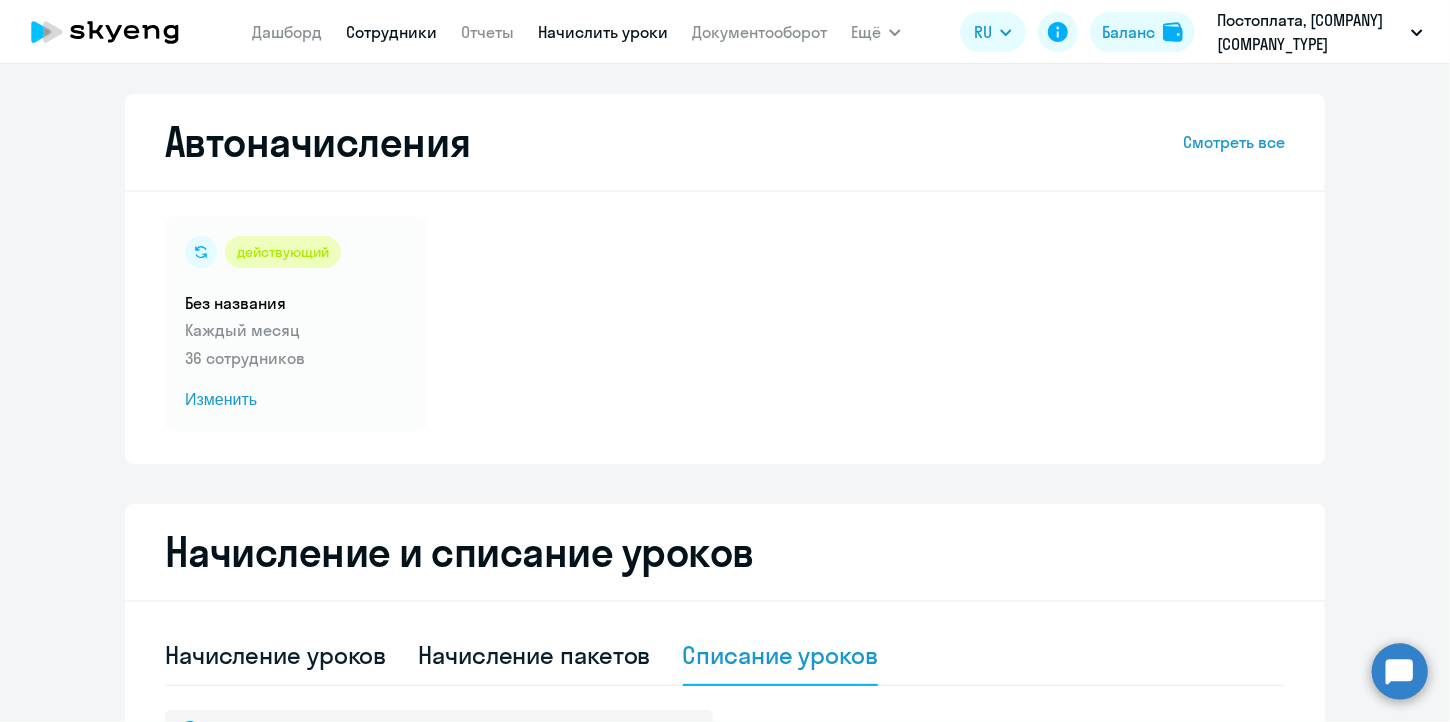 click on "Сотрудники" at bounding box center (391, 32) 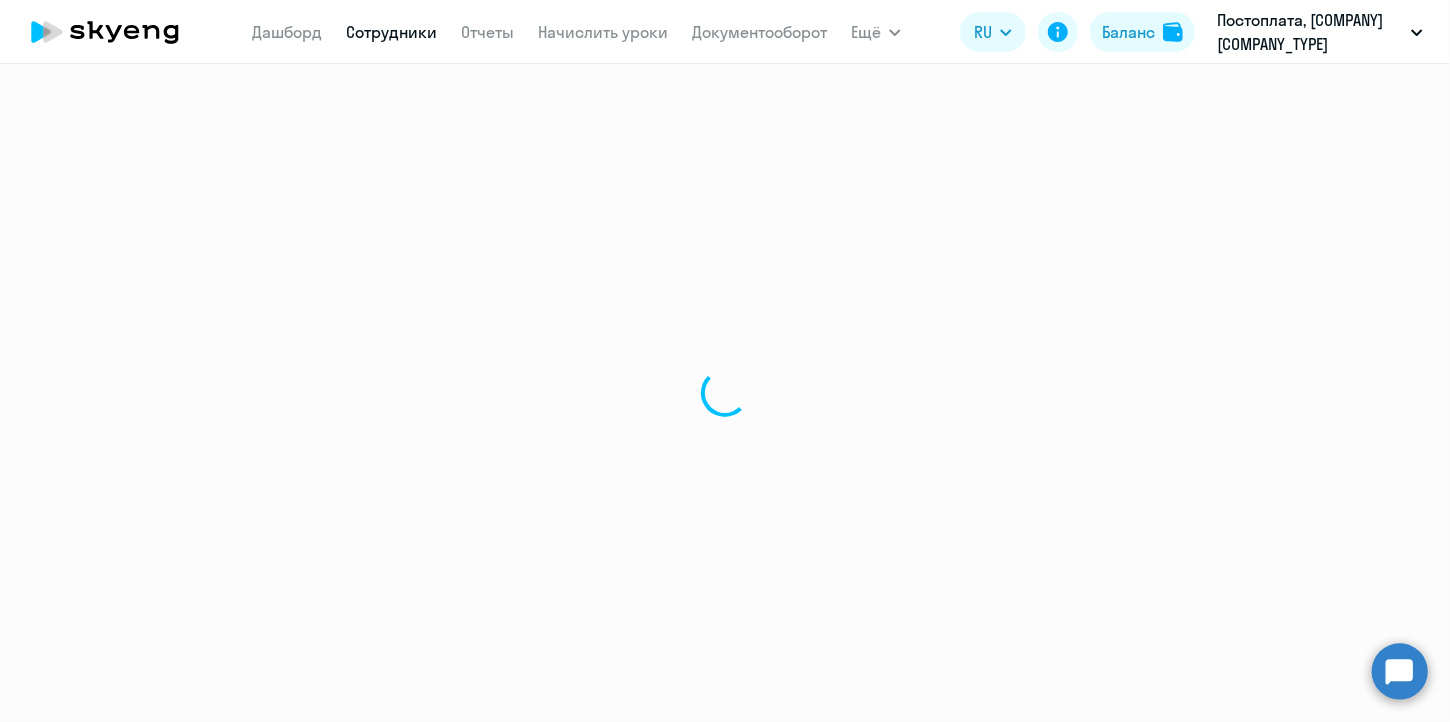 select on "30" 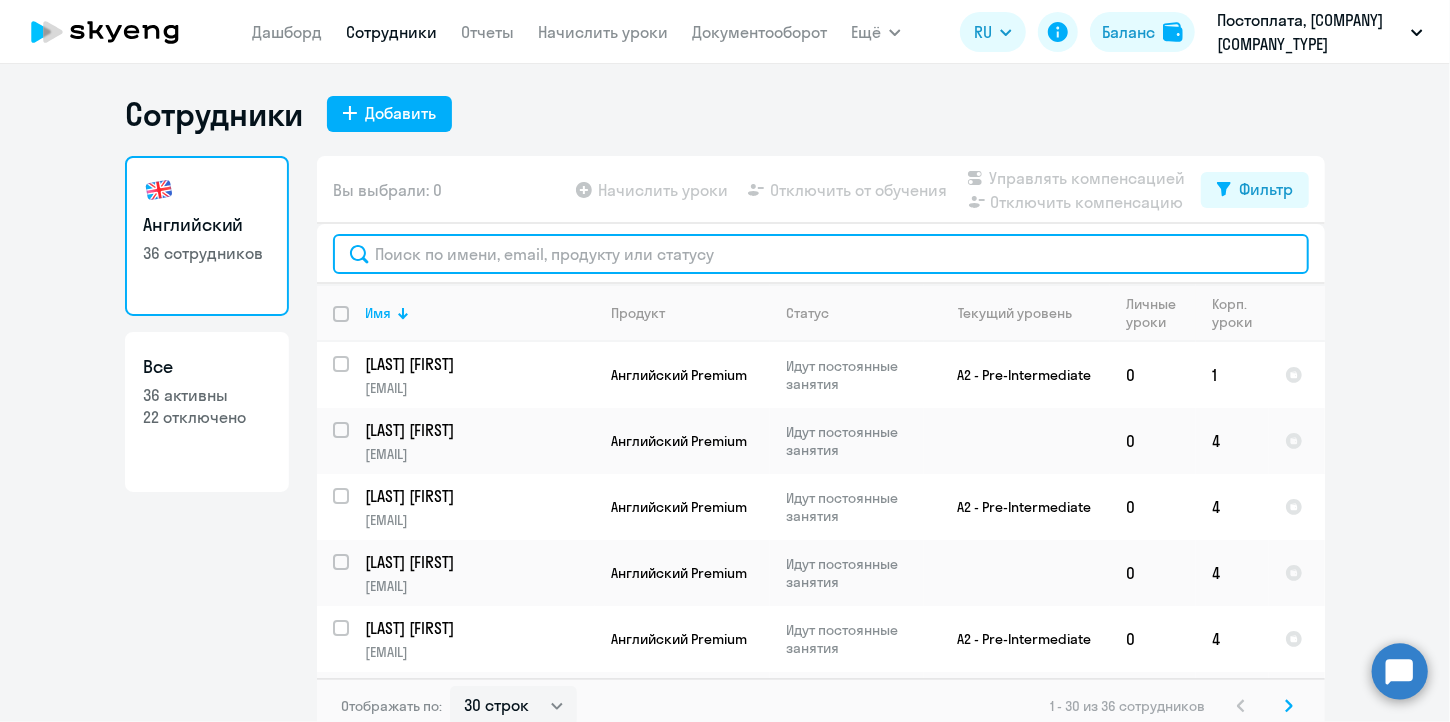 click 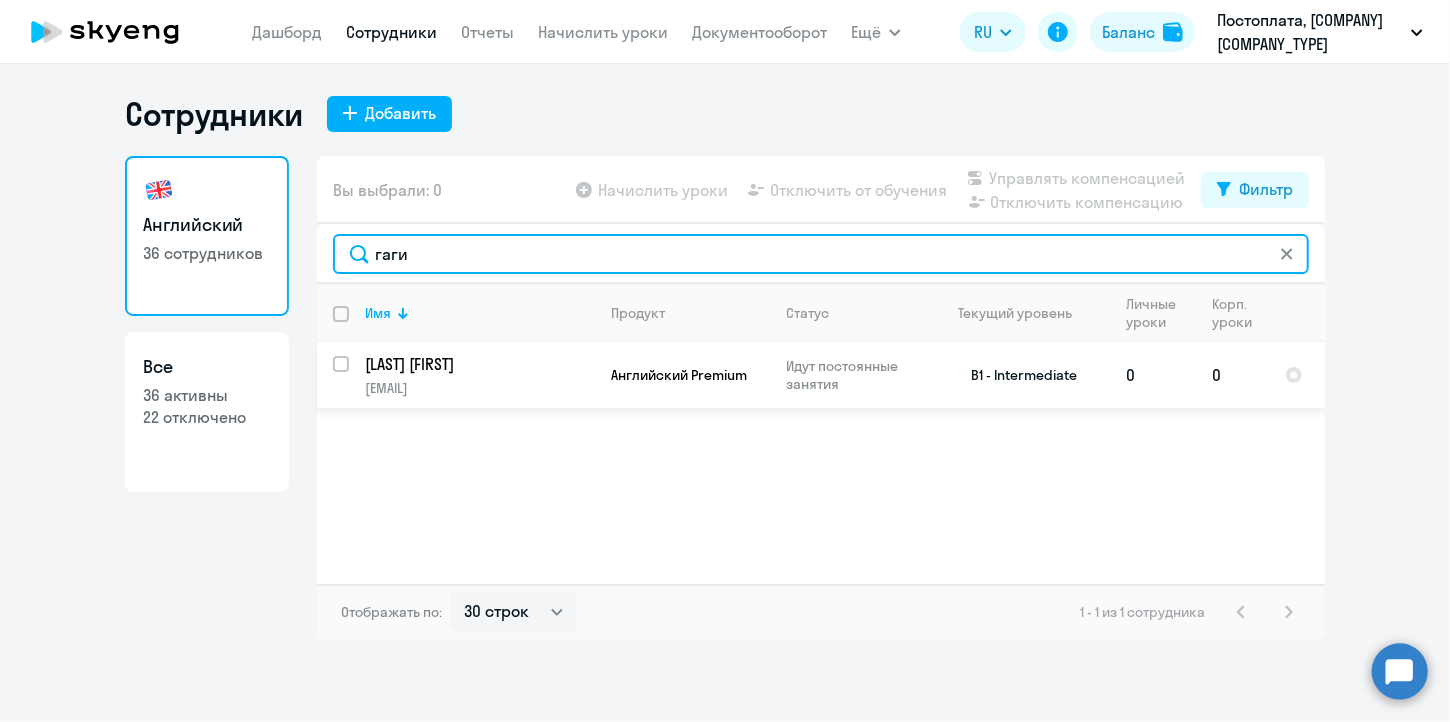 type on "гаги" 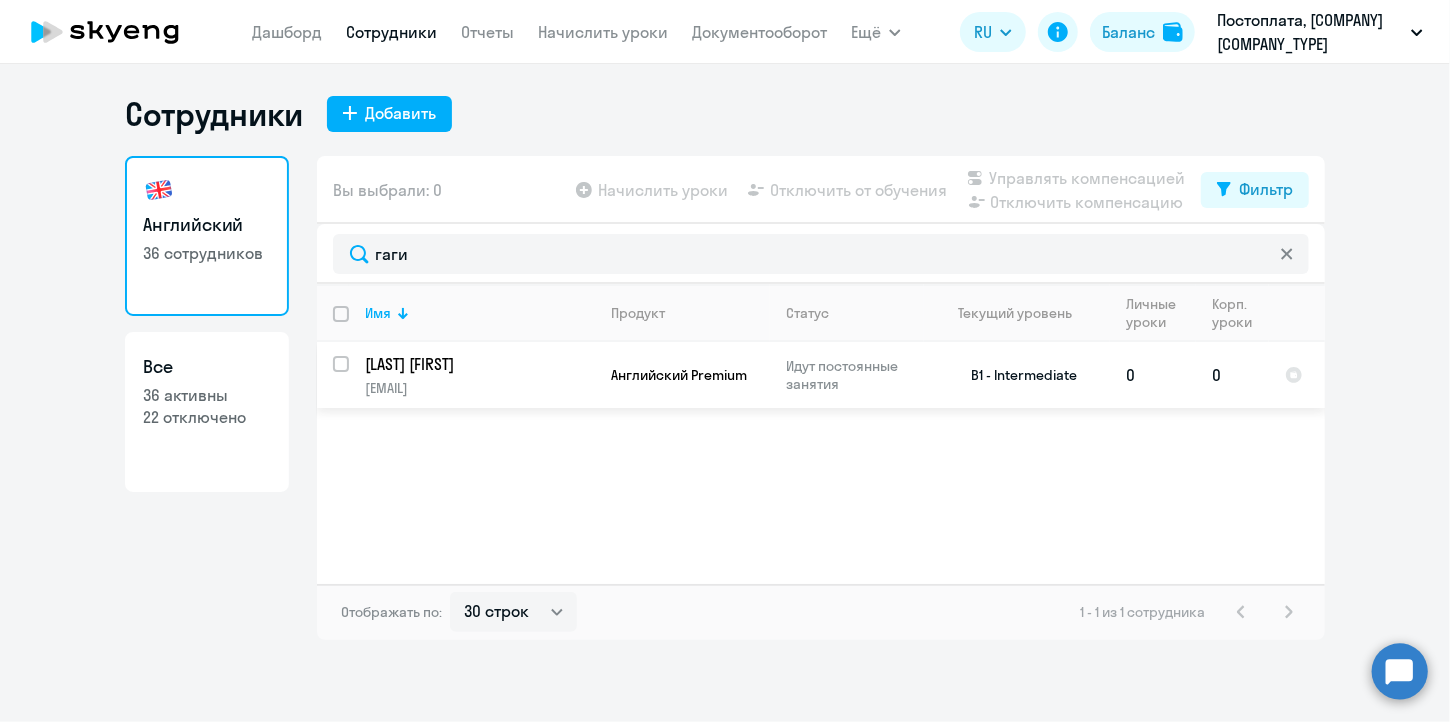 click at bounding box center [353, 376] 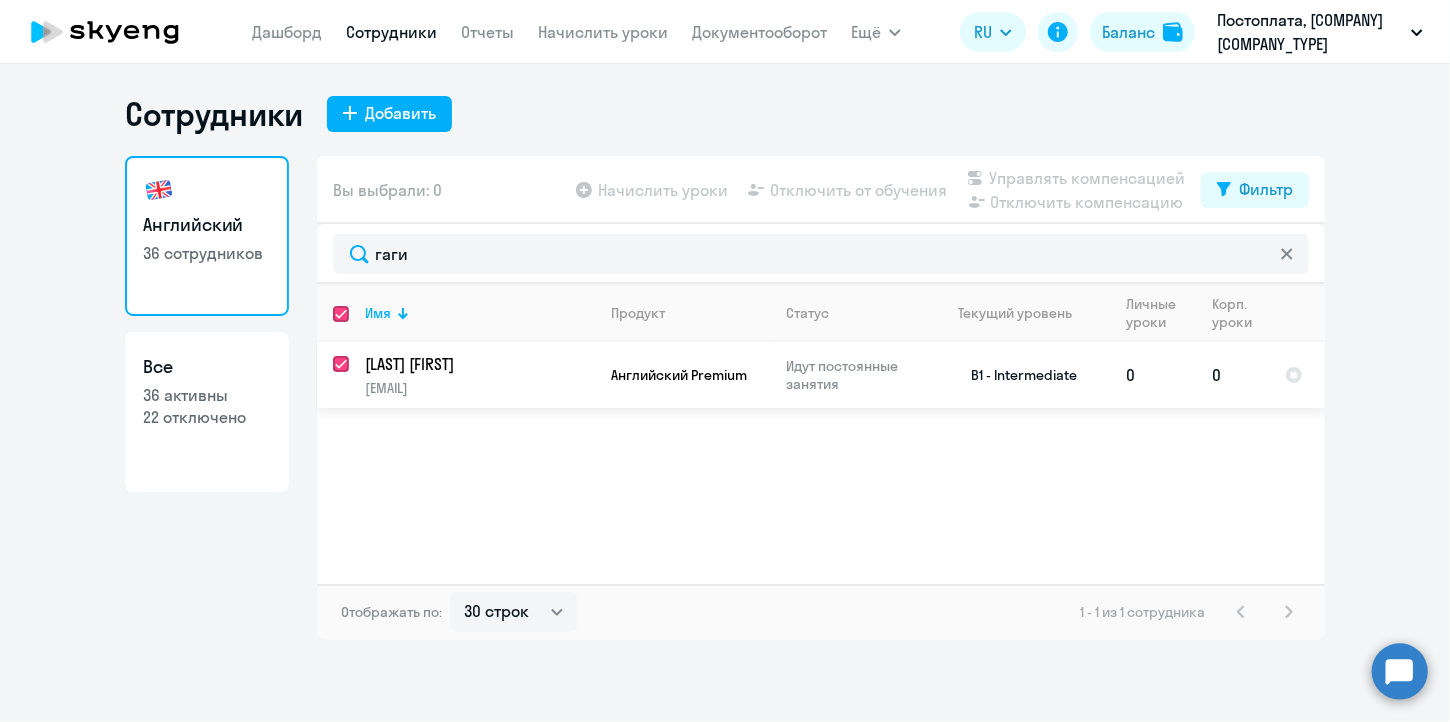 checkbox on "true" 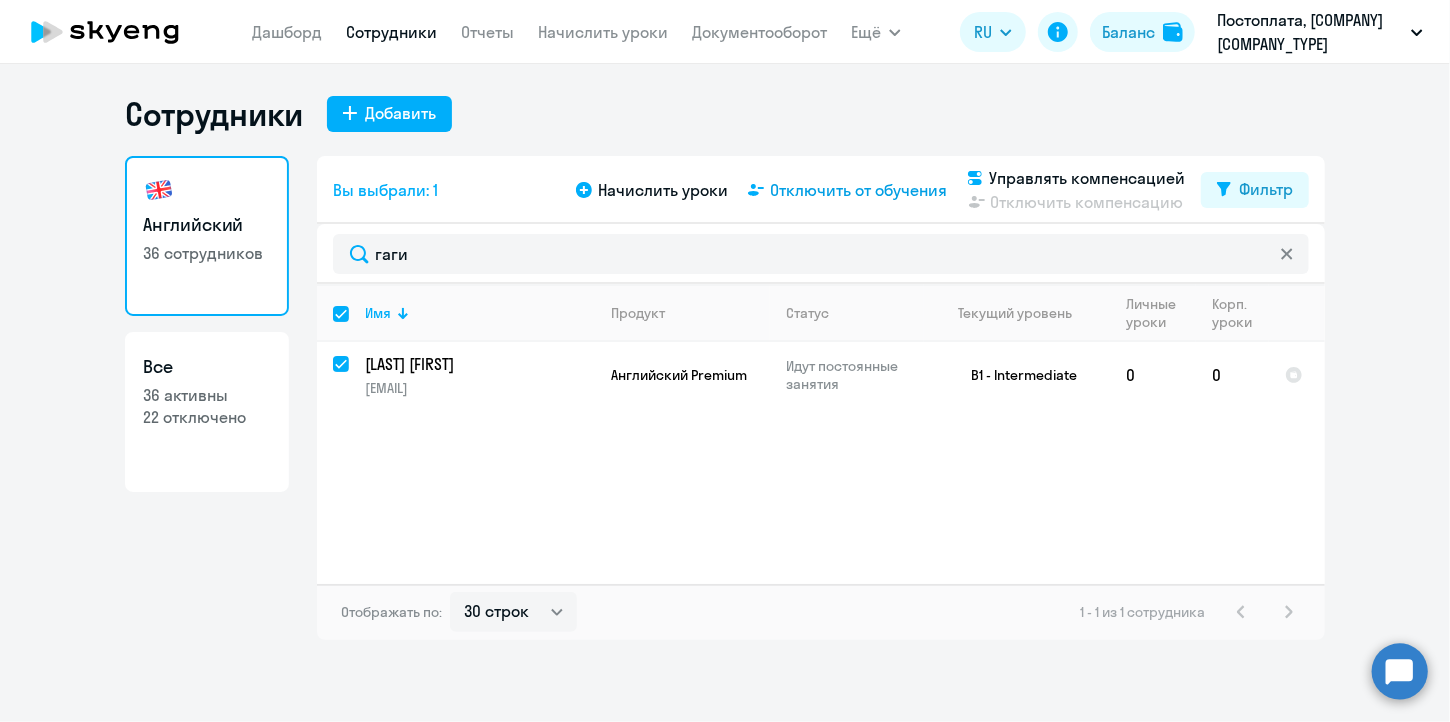 click on "Отключить от обучения" 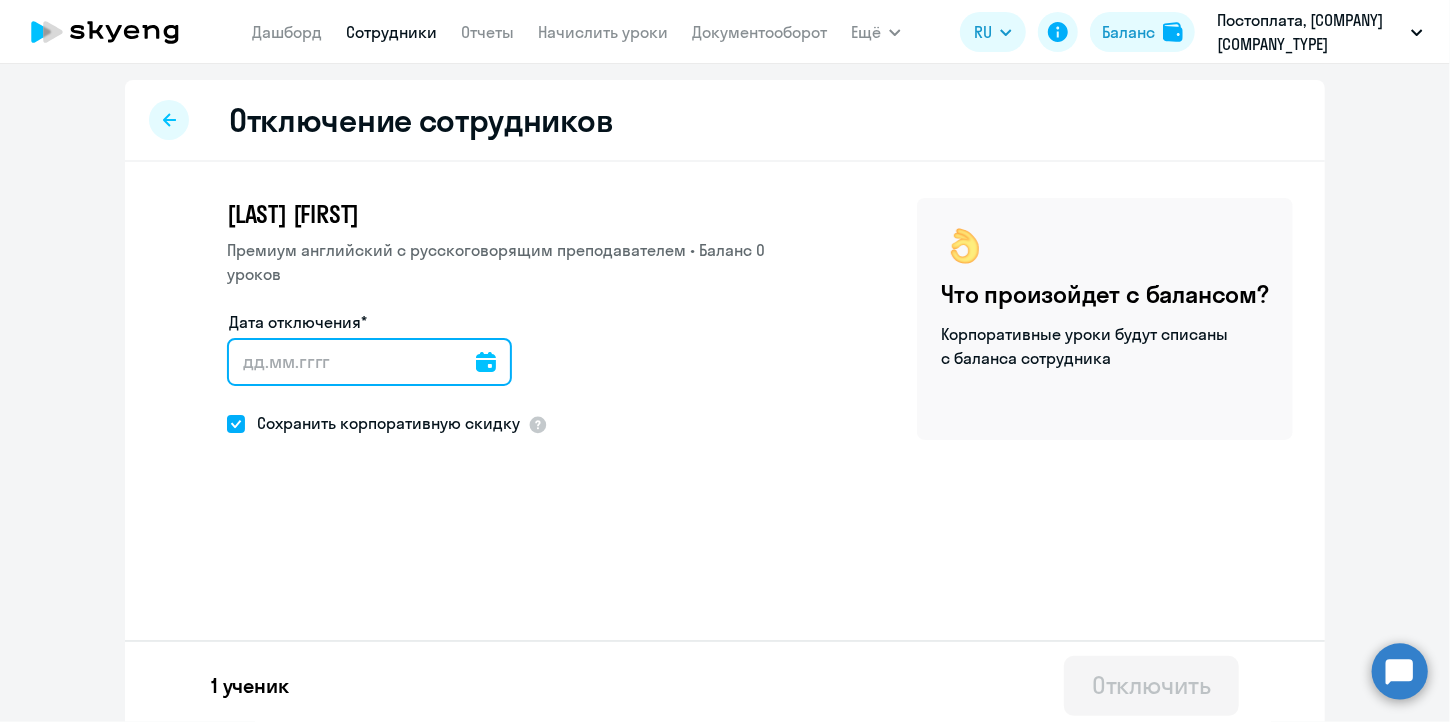 click on "Дата отключения*" at bounding box center (369, 362) 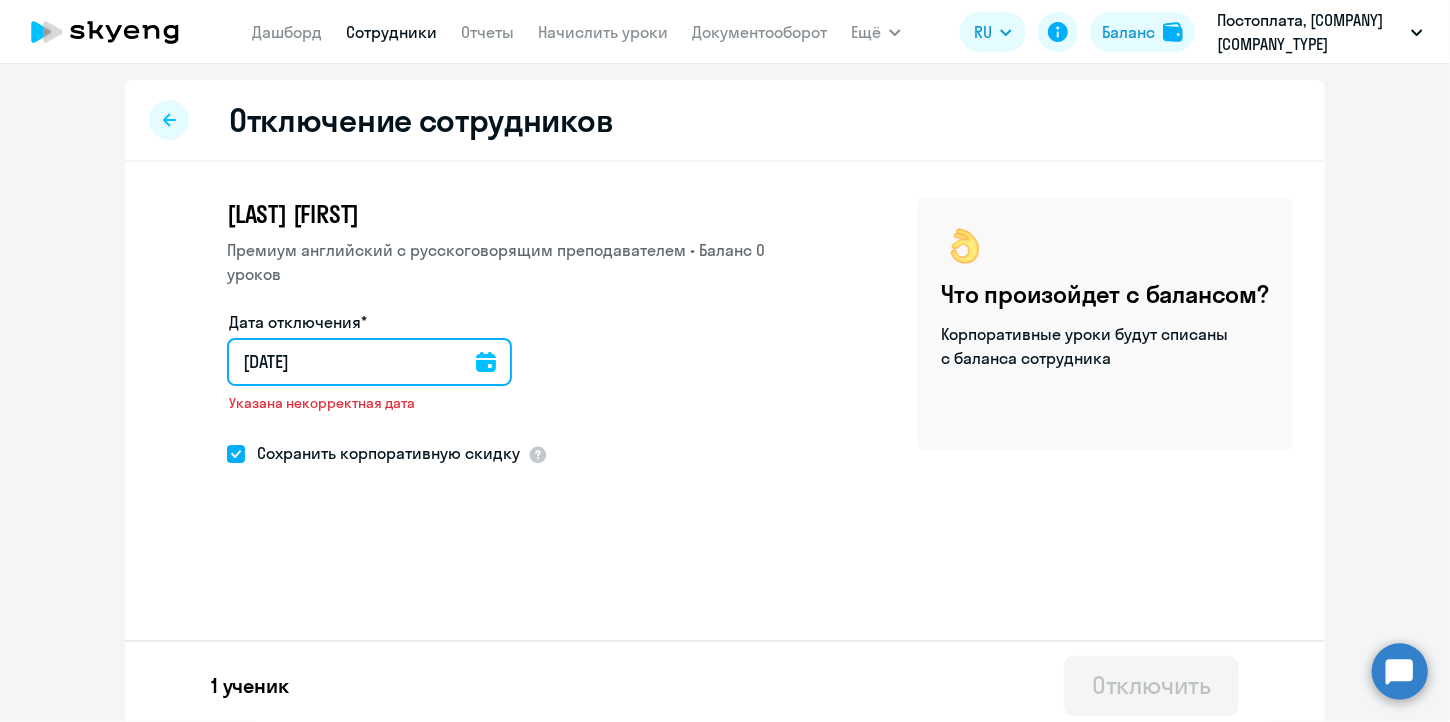 type on "02.08.2025" 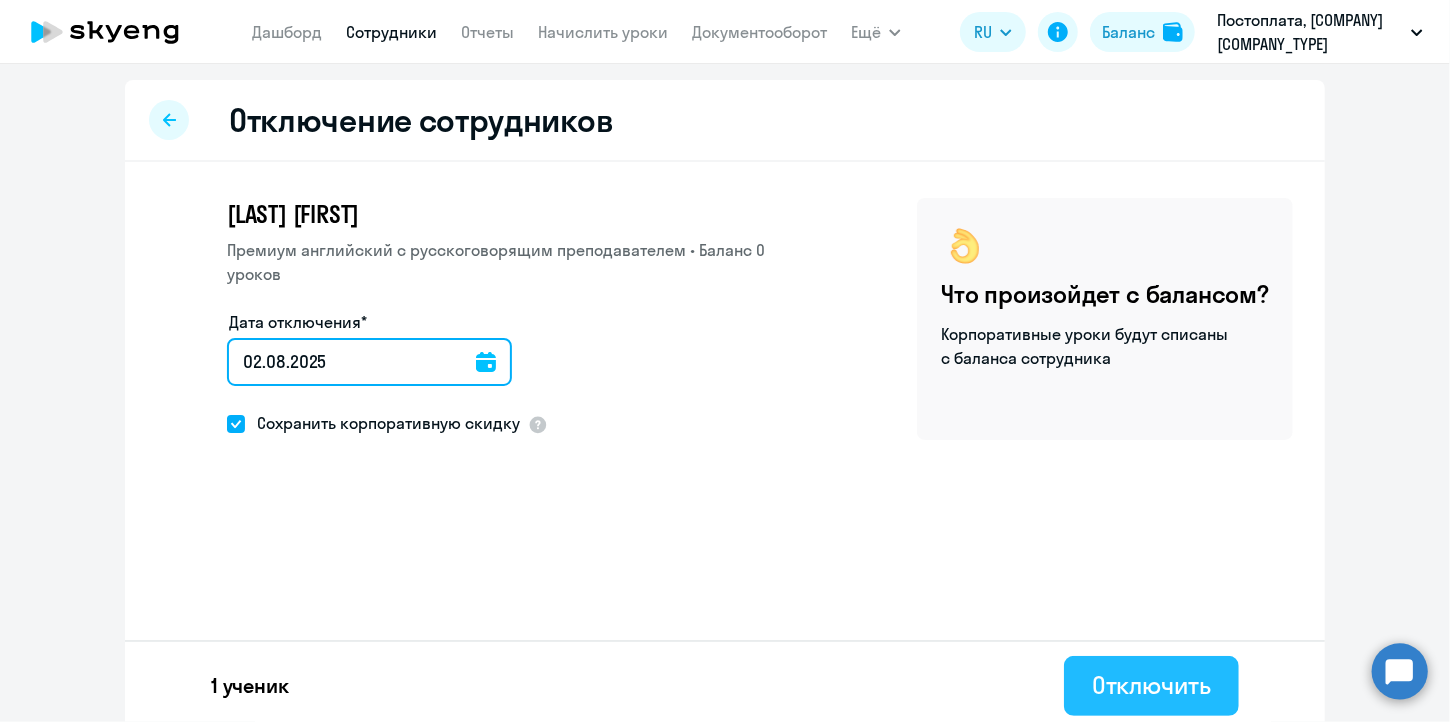 type on "02.08.2025" 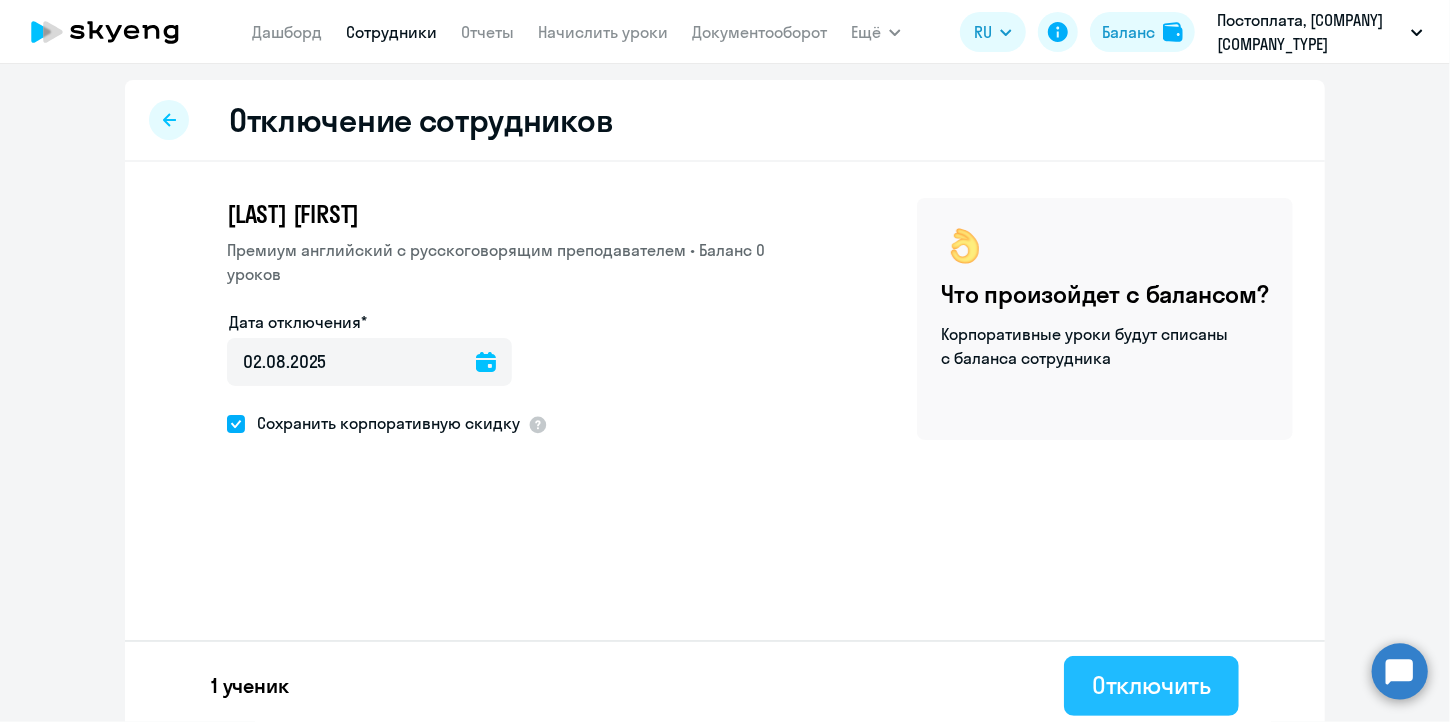 click on "Отключить" 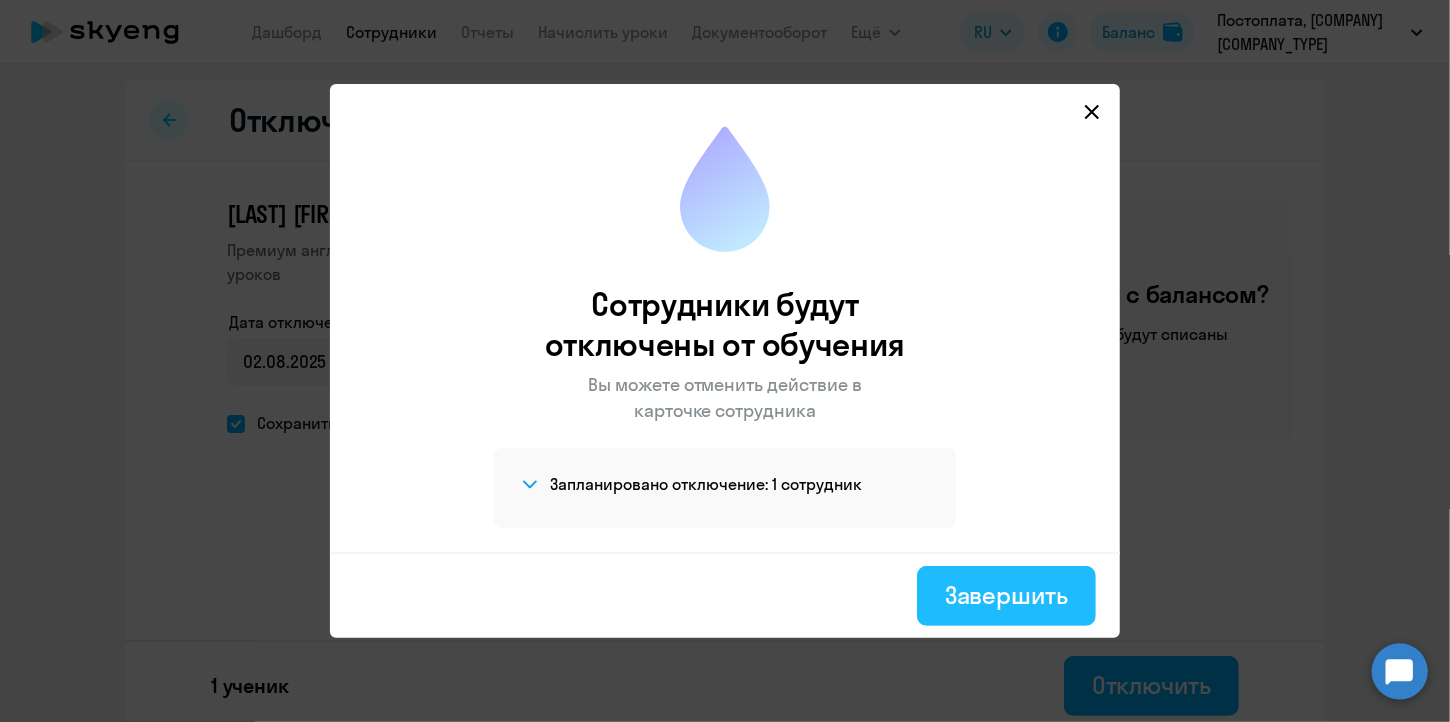 click on "Завершить" at bounding box center (1006, 595) 